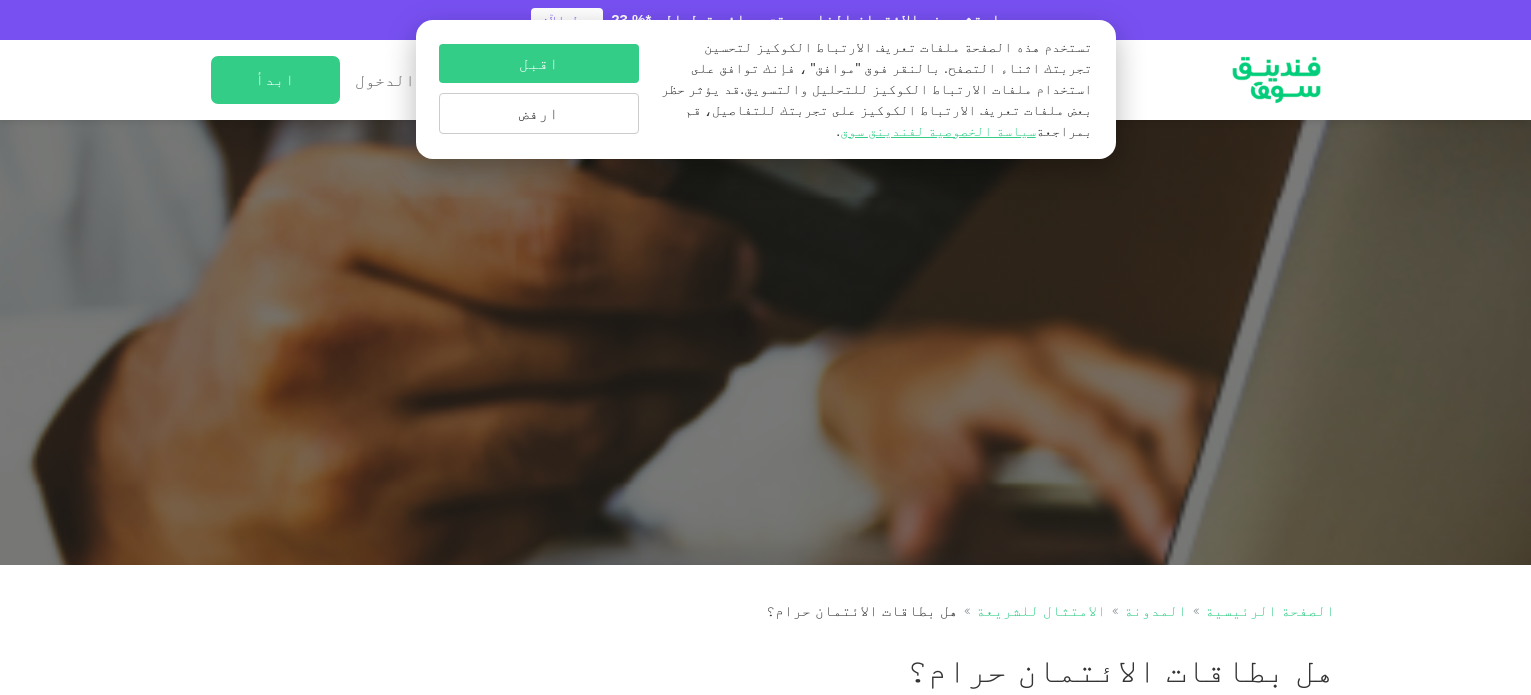 scroll, scrollTop: 0, scrollLeft: 0, axis: both 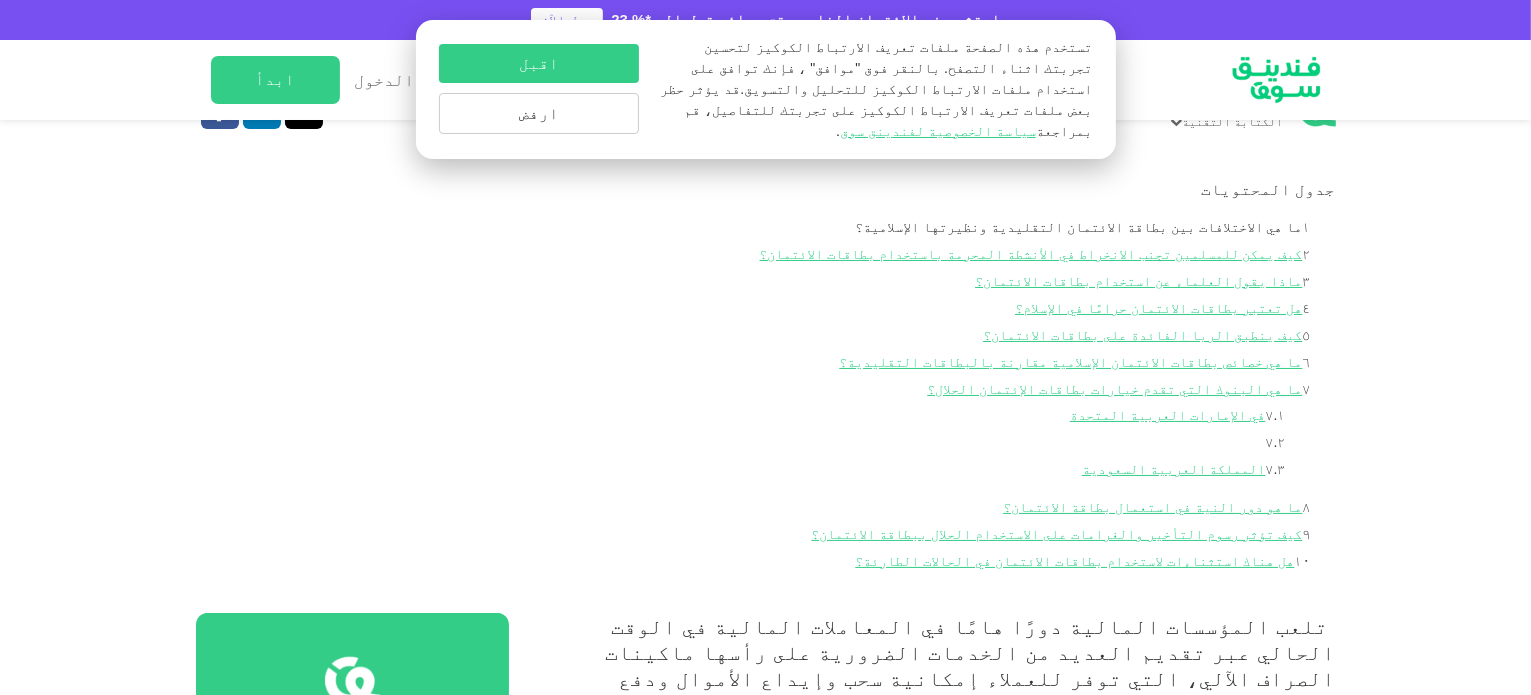 click on "ما هي الاختلافات بين بطاقة الائتمان التقليدية ونظيرتها الإسلامية؟" at bounding box center [1078, 227] 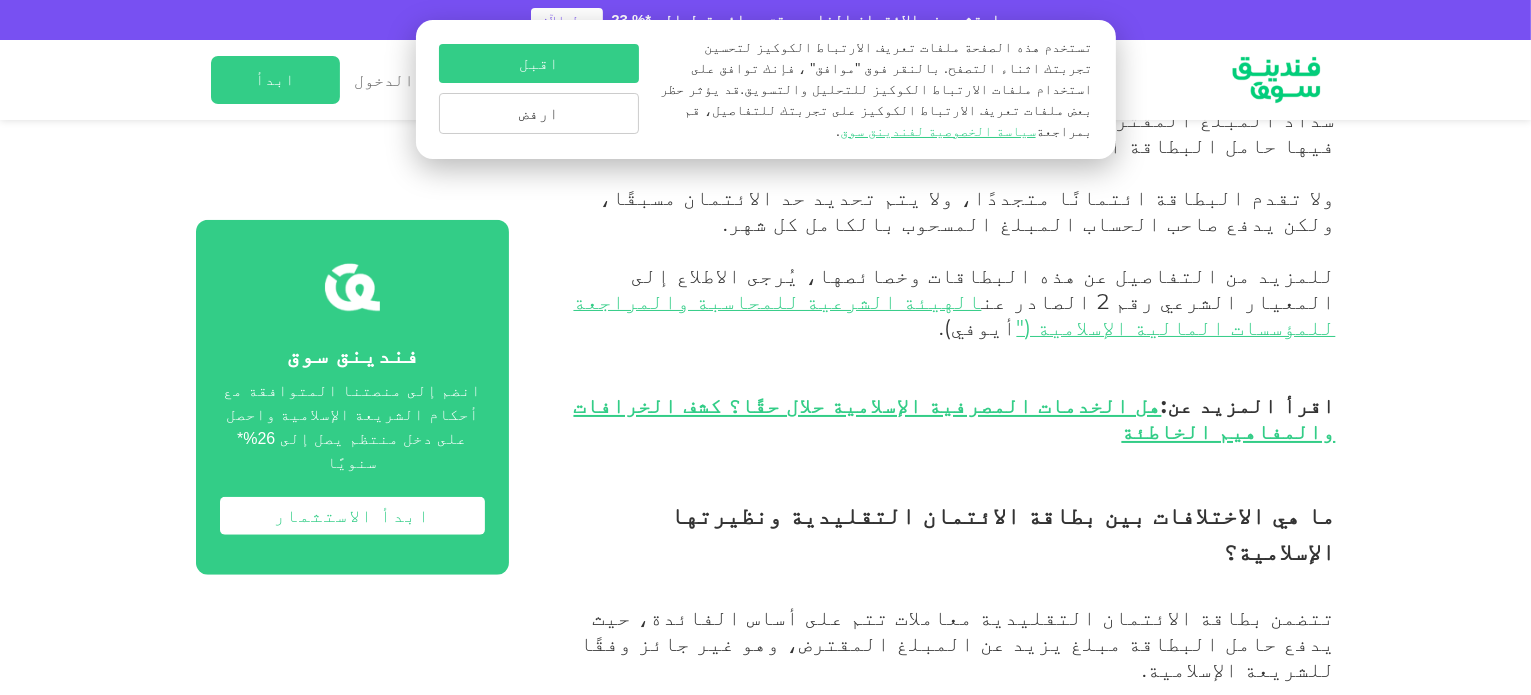scroll, scrollTop: 1623, scrollLeft: 0, axis: vertical 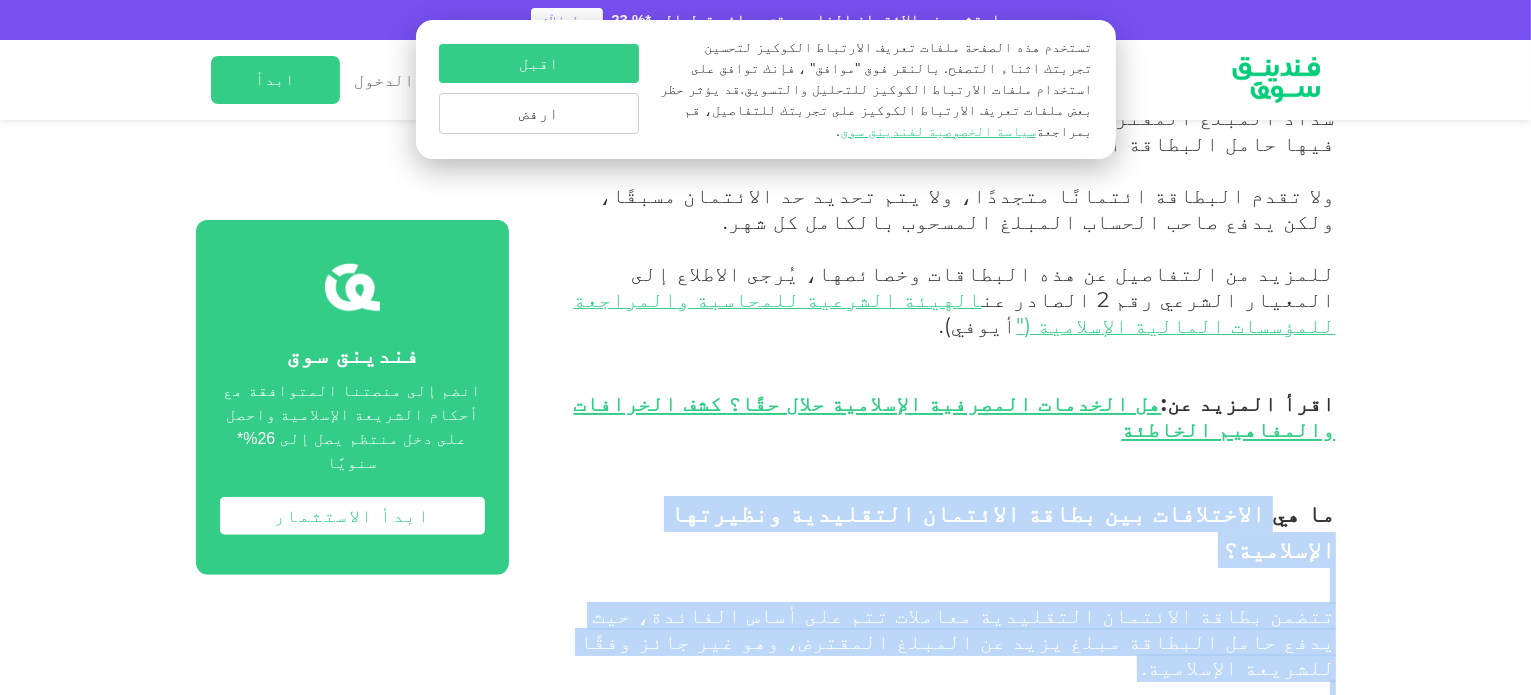 drag, startPoint x: 1284, startPoint y: 319, endPoint x: 1049, endPoint y: 513, distance: 304.73102 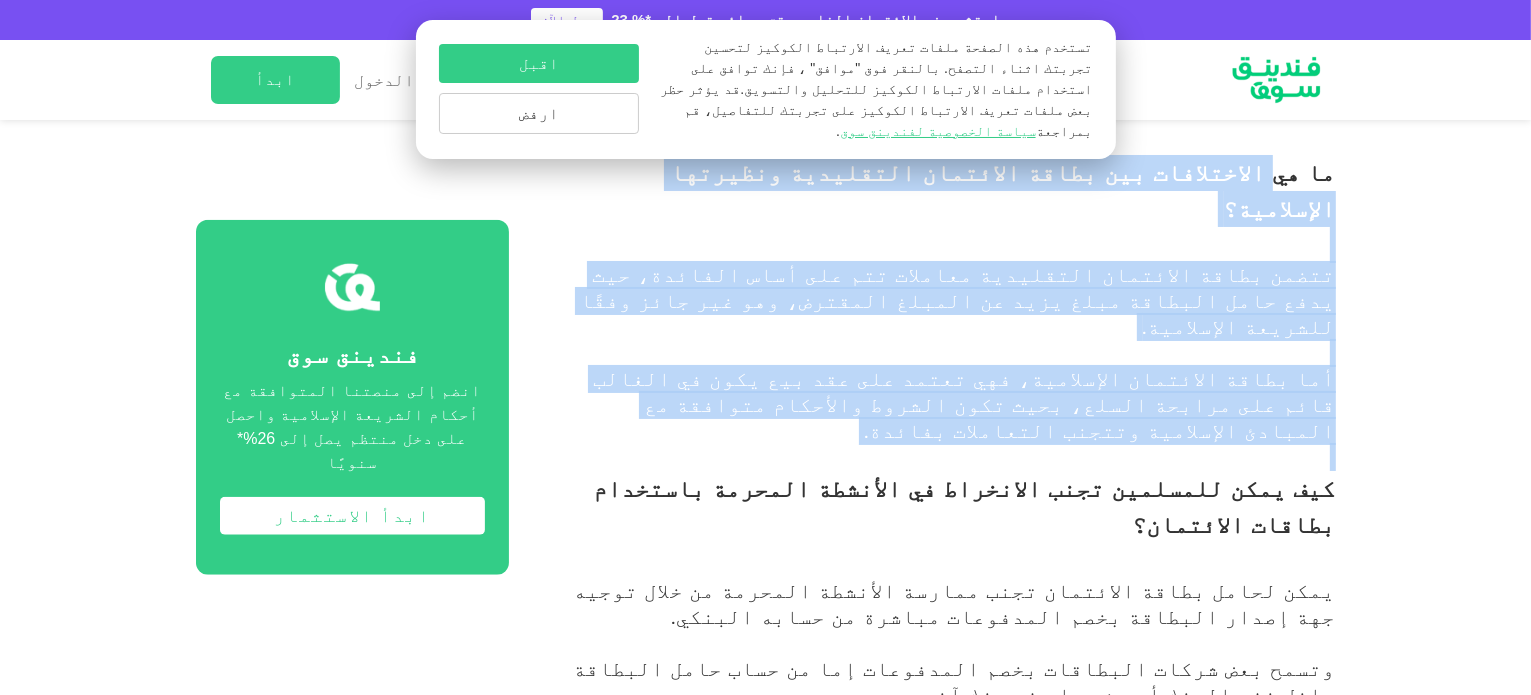 scroll, scrollTop: 1948, scrollLeft: 0, axis: vertical 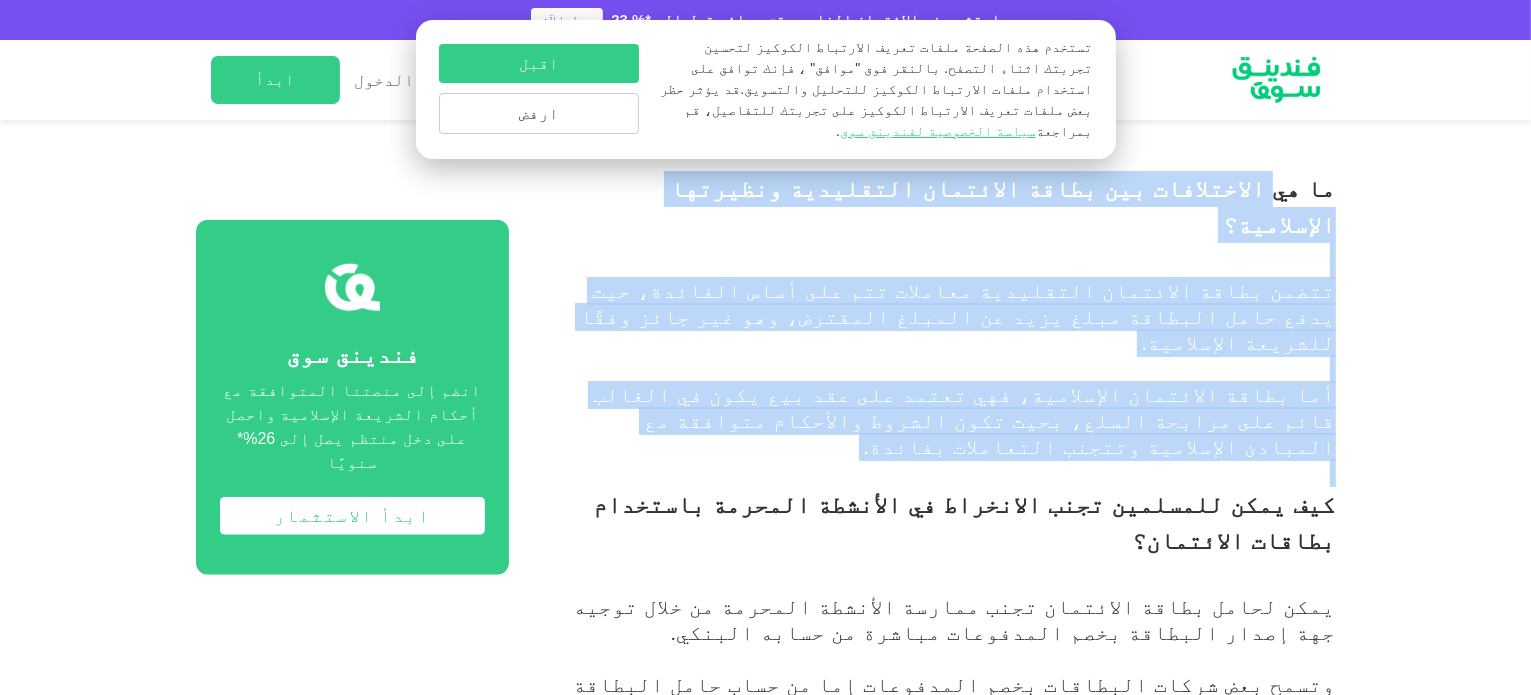 drag, startPoint x: 1332, startPoint y: 290, endPoint x: 951, endPoint y: 412, distance: 400.05624 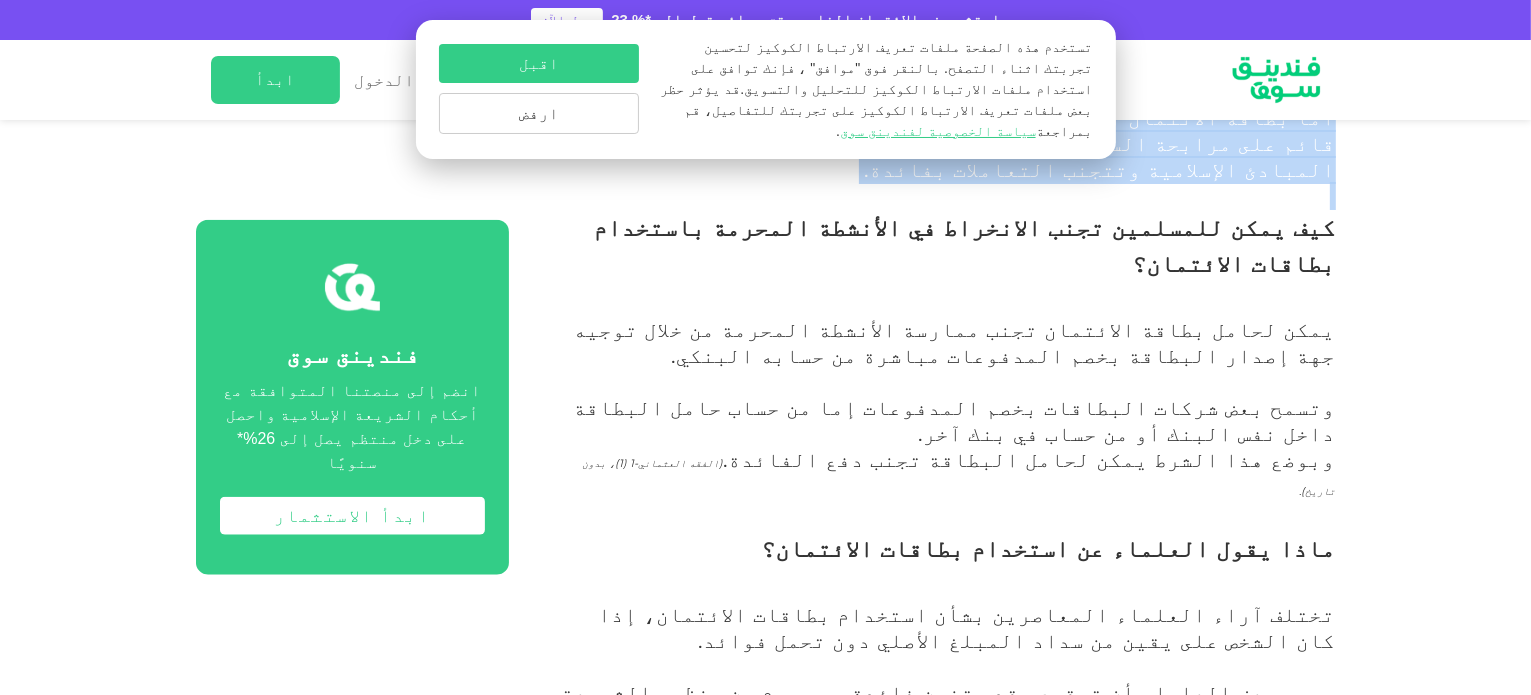scroll, scrollTop: 2228, scrollLeft: 0, axis: vertical 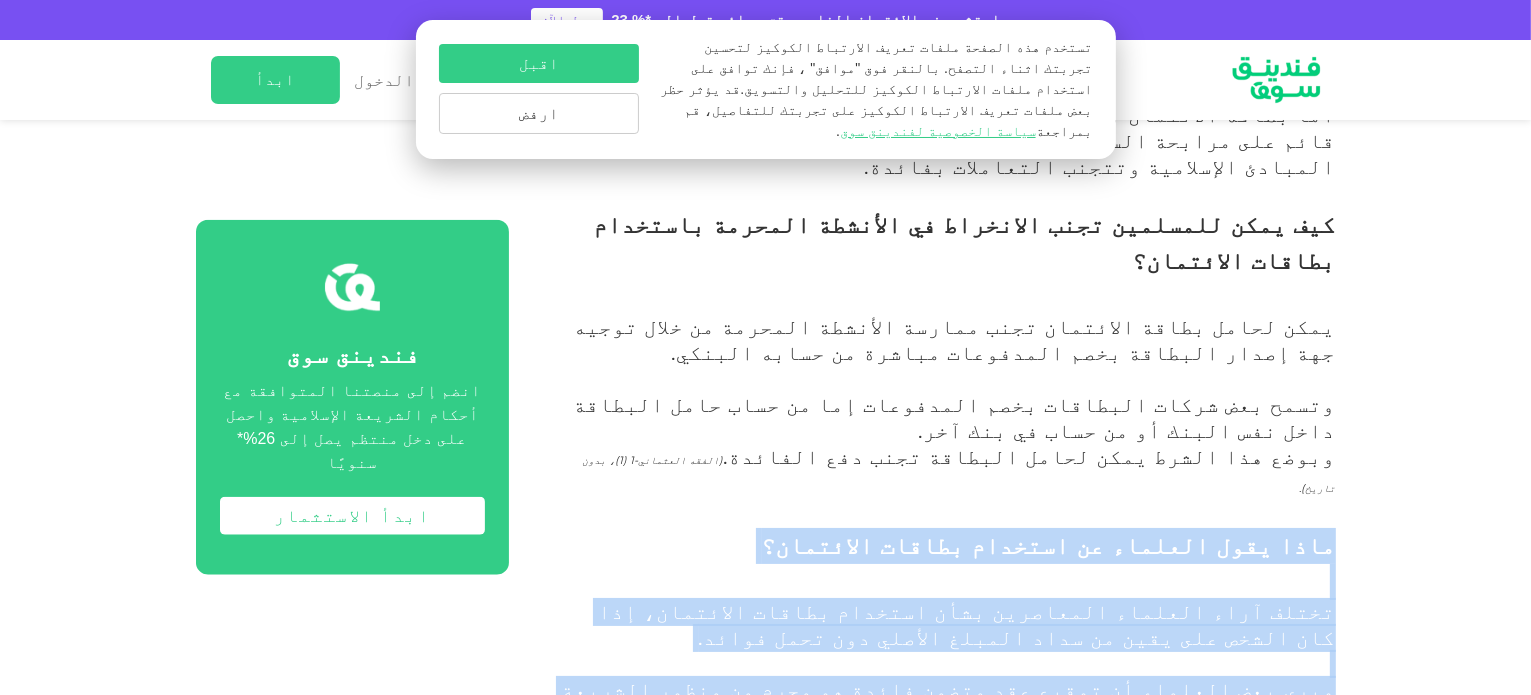 drag, startPoint x: 1345, startPoint y: 183, endPoint x: 1086, endPoint y: 359, distance: 313.14053 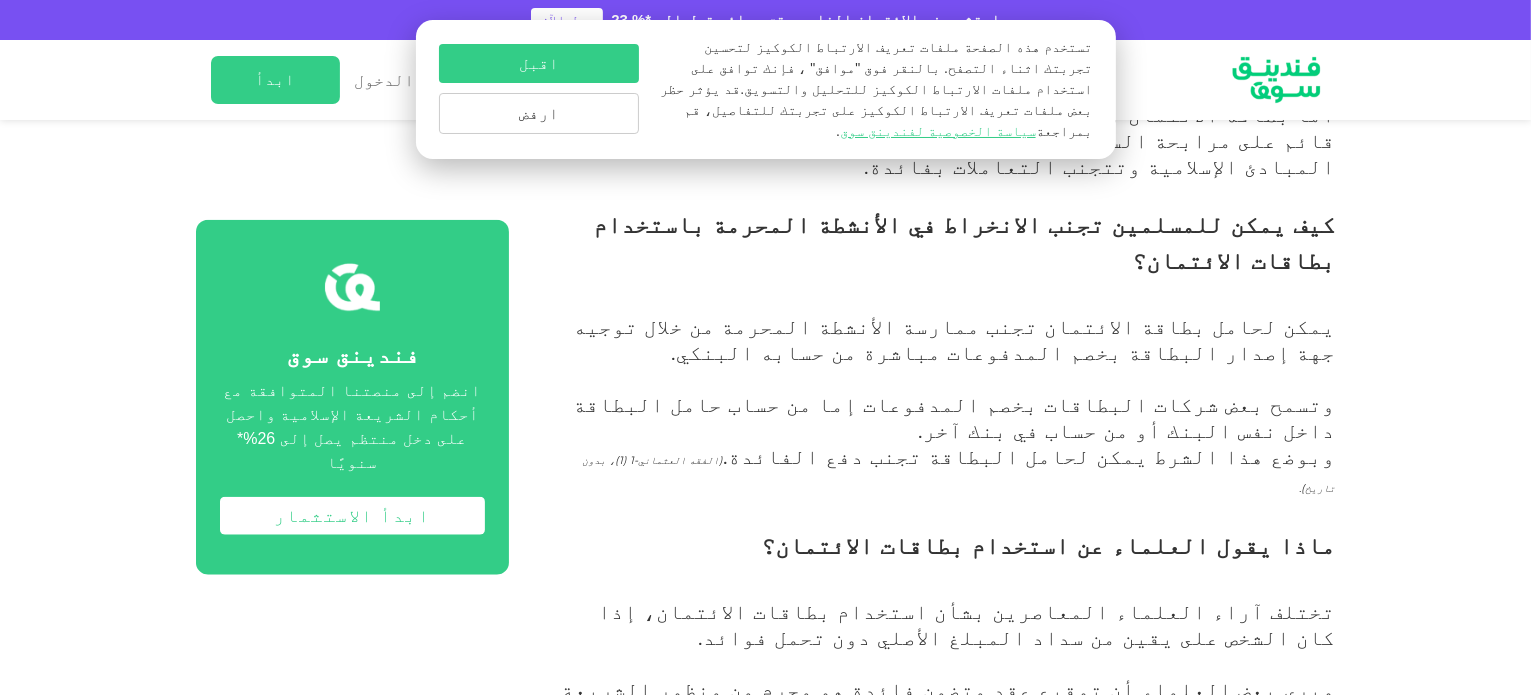 click on "بينما يعتقد آخرون أنه إذا كان حامل البطاقة متأكدًا من دفع الفاتورة في الوقت المحدد وأن الفوائد لن تُفرض فعليًا، فإن استخدام بطاقة الائتمان يكون جائزًا." at bounding box center [952, 793] 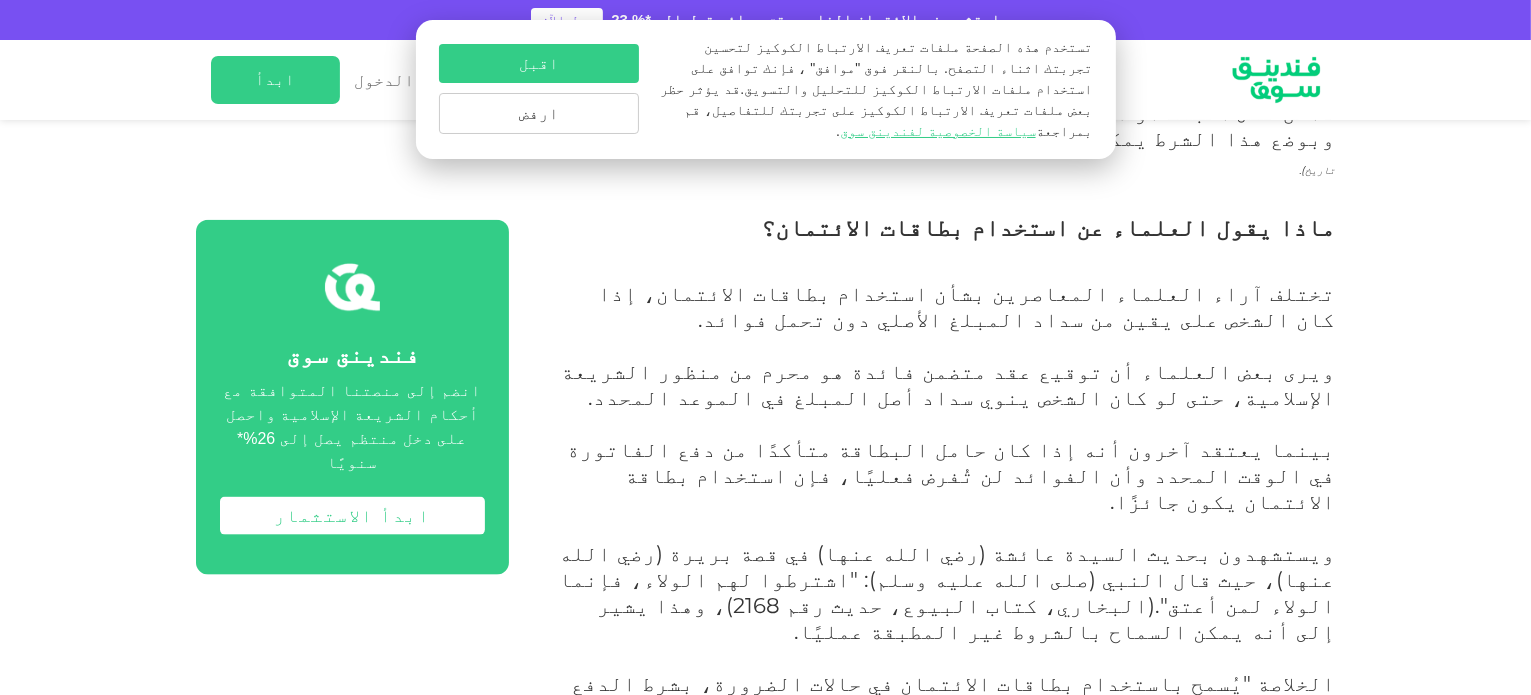 scroll, scrollTop: 2548, scrollLeft: 0, axis: vertical 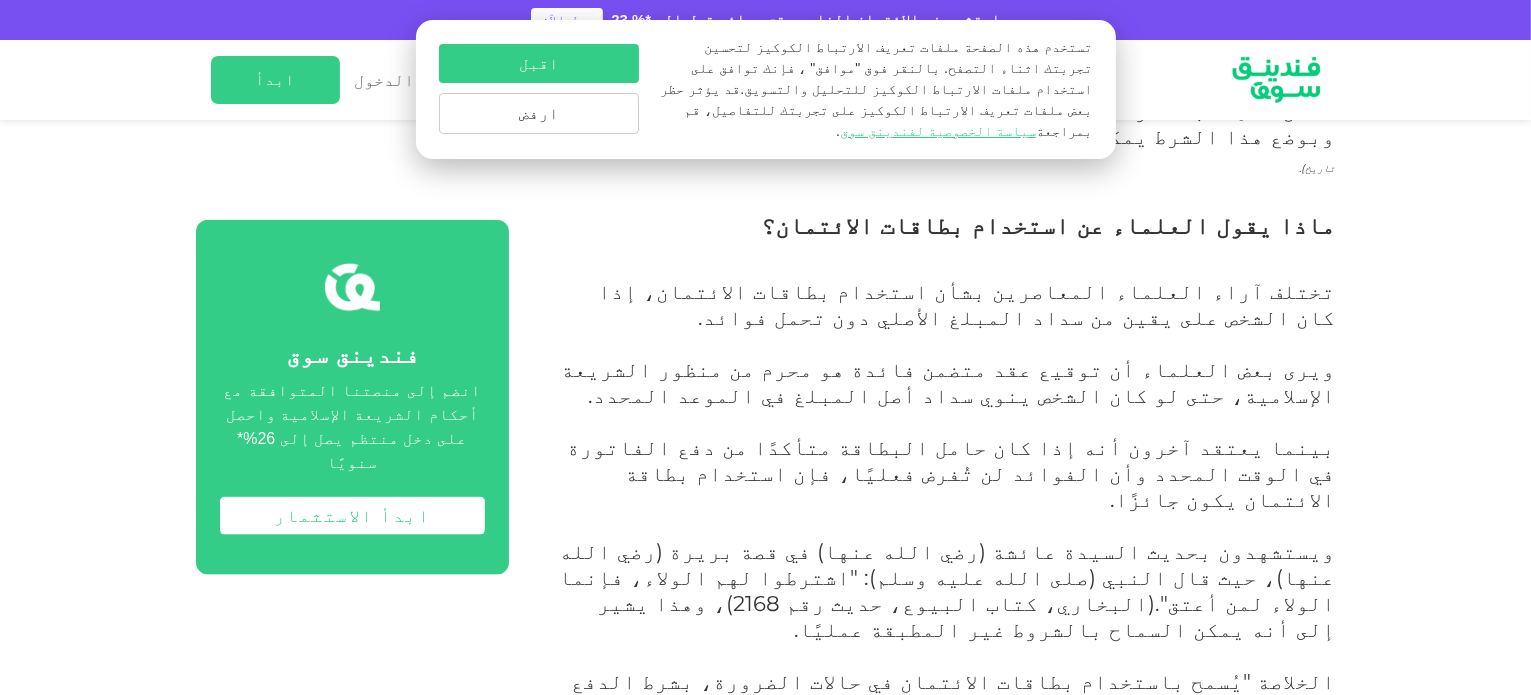 click on "وفقا لبيان هيئة المحاسبة والمراجعة للمؤسسات المالية الإسلامية (أيوفي)، لا يجوز للمؤسسات إصدار بطاقات ائتمان توفر تسهيلات ائتمانية متجددة بفوائد، وفيها يدفع حامل البطاقة فوائد مقابل تأجيل السداد.  (أمة، [YEAR])." at bounding box center [951, 1006] 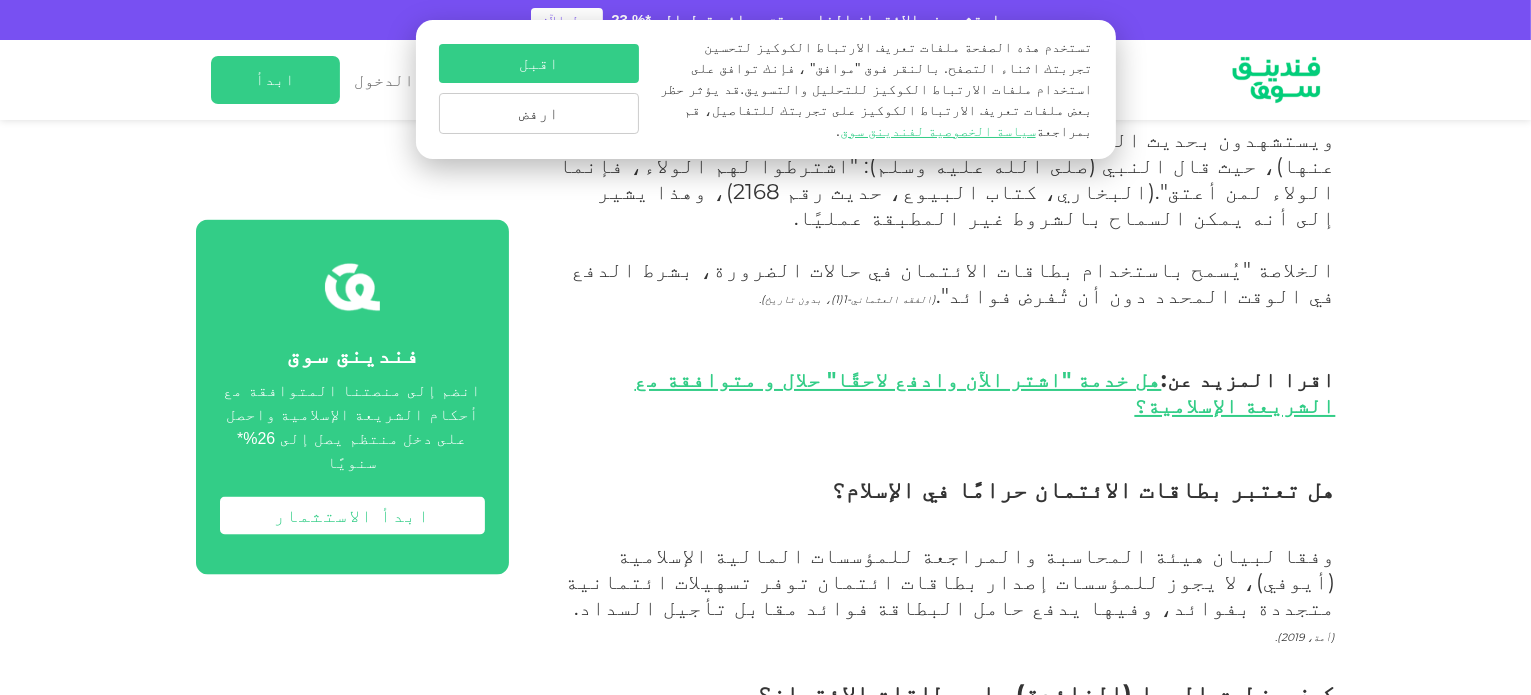 scroll, scrollTop: 2868, scrollLeft: 0, axis: vertical 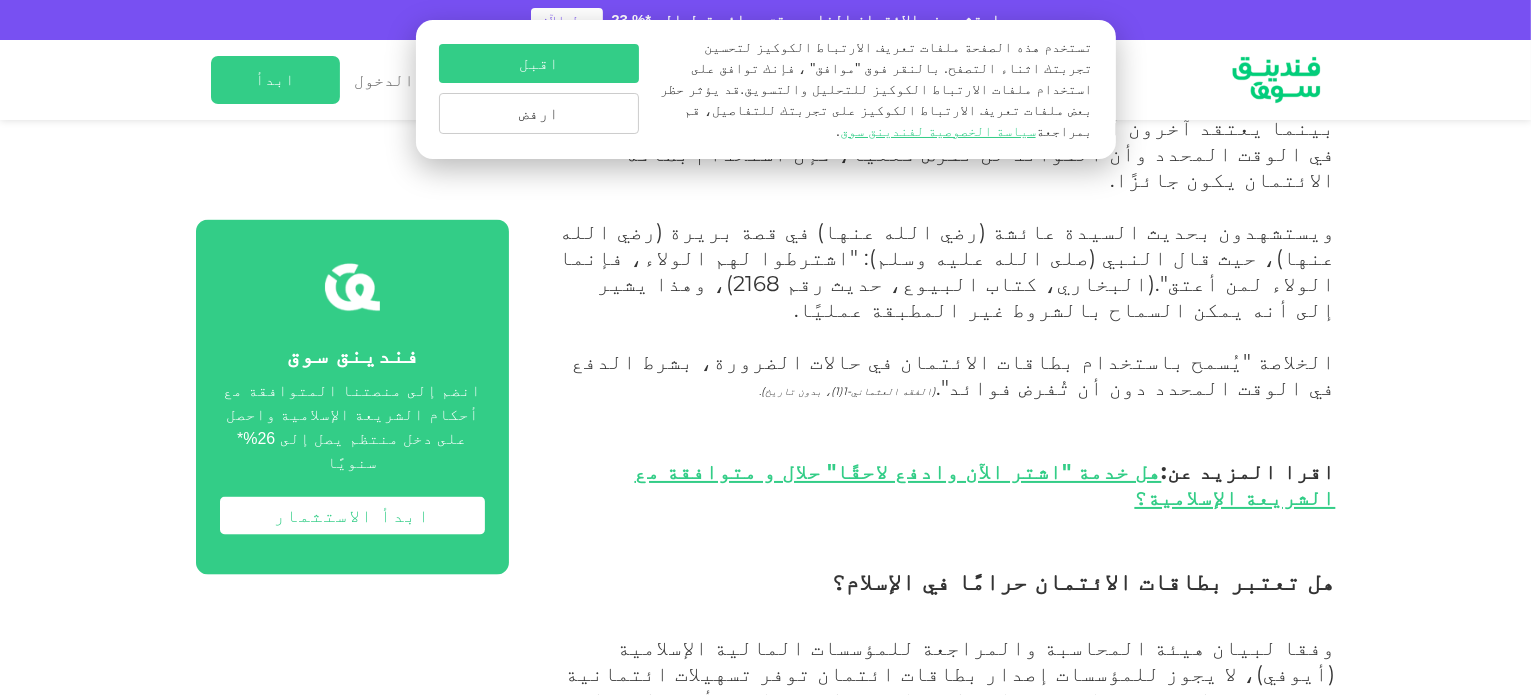 click on "كيف ينطبق الربا (الفائدة) على بطاقات الائتمان؟" at bounding box center [944, 804] 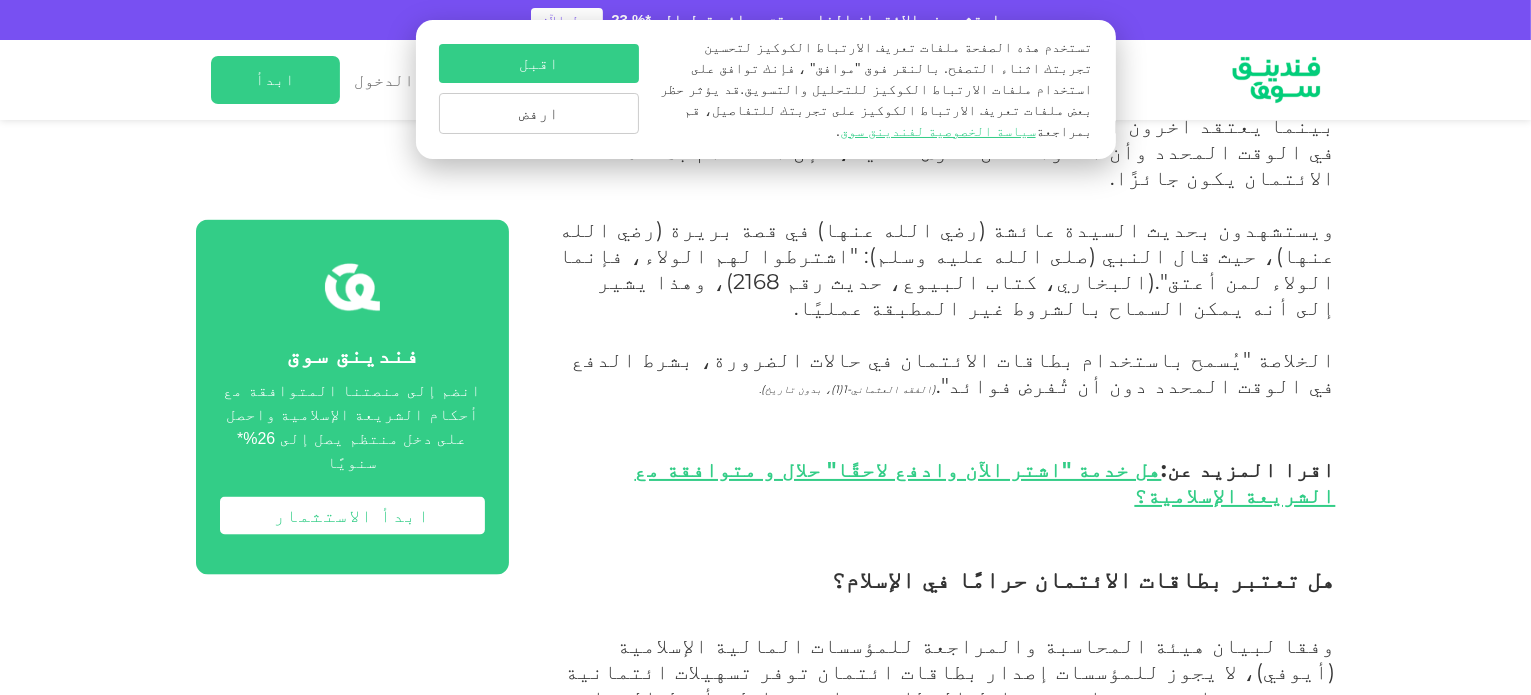 copy on "في معاملات بطاقات الائتمان، يحدث الربا عندما يدفع مُصدر البطاقة للتاجر نيابة عن حامل البطاقة، ثم يُمنح حامل البطاقة فترة سماح لسداد المبلغ مع إضافة الفائدة، وهذا يعتبر ربا ولا يجوز في الإسلام." 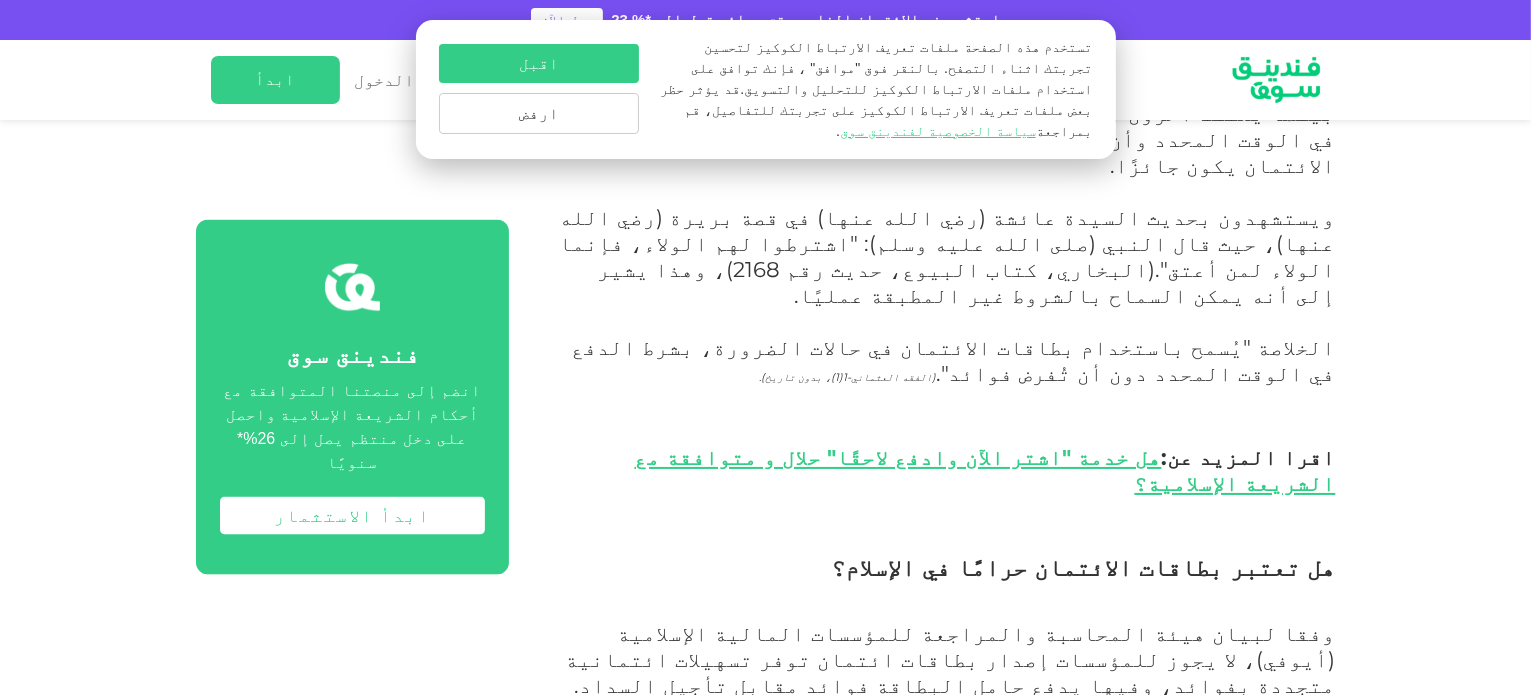 scroll, scrollTop: 2883, scrollLeft: 0, axis: vertical 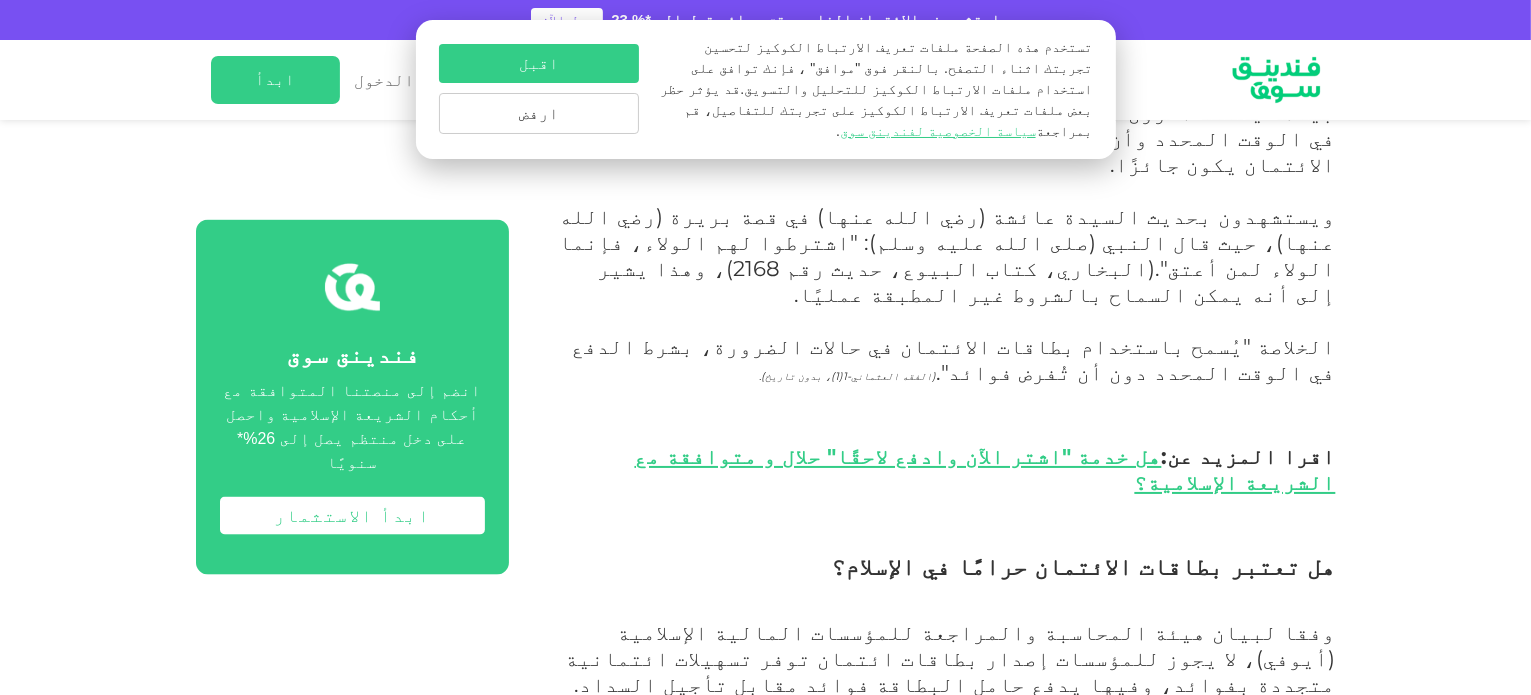 click on "هناك خصائص تُميز بطاقات الائتمان الإسلامية بشكل كبير عن نظيرتها التقليدية، أبرزها أن إبرام عقد متوافق مع الشريعة الإسلامية بين حامل البطاقة والبنك." at bounding box center (948, 1074) 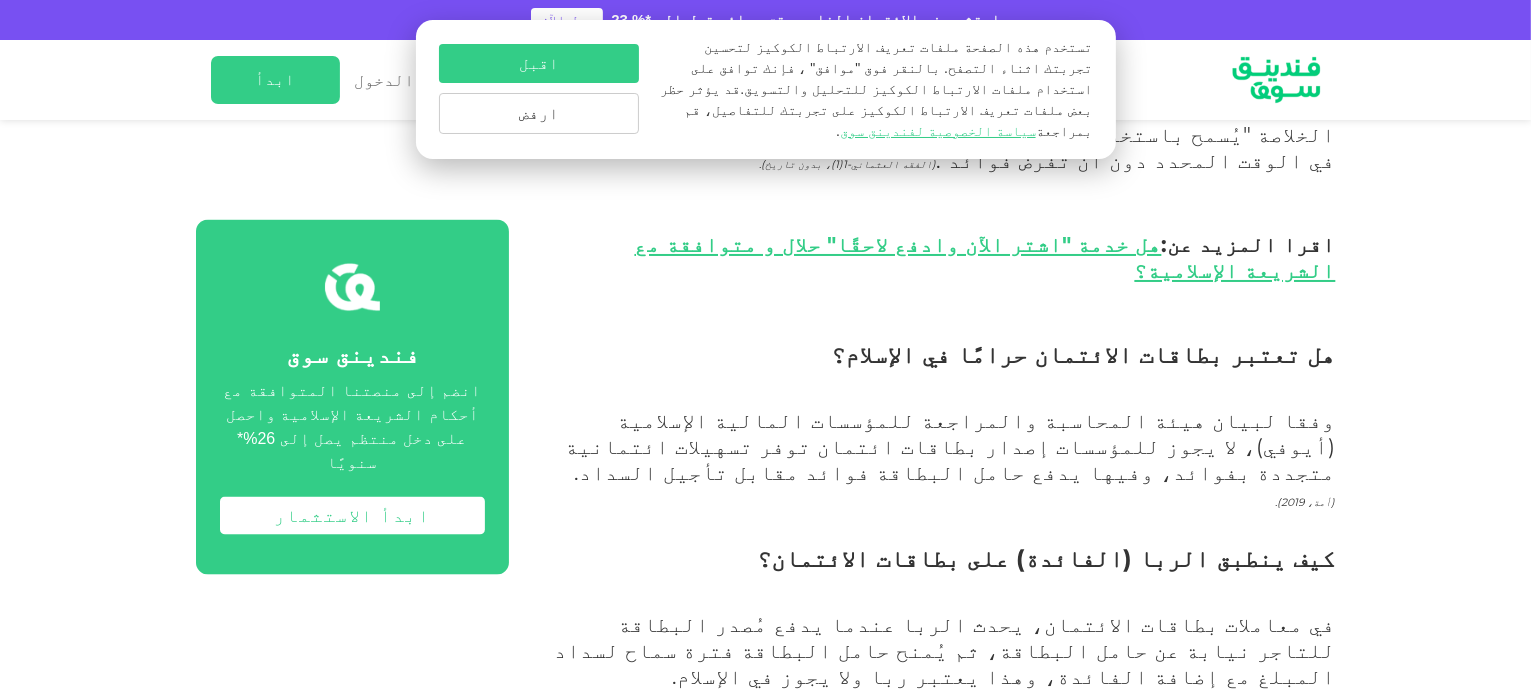scroll, scrollTop: 3163, scrollLeft: 0, axis: vertical 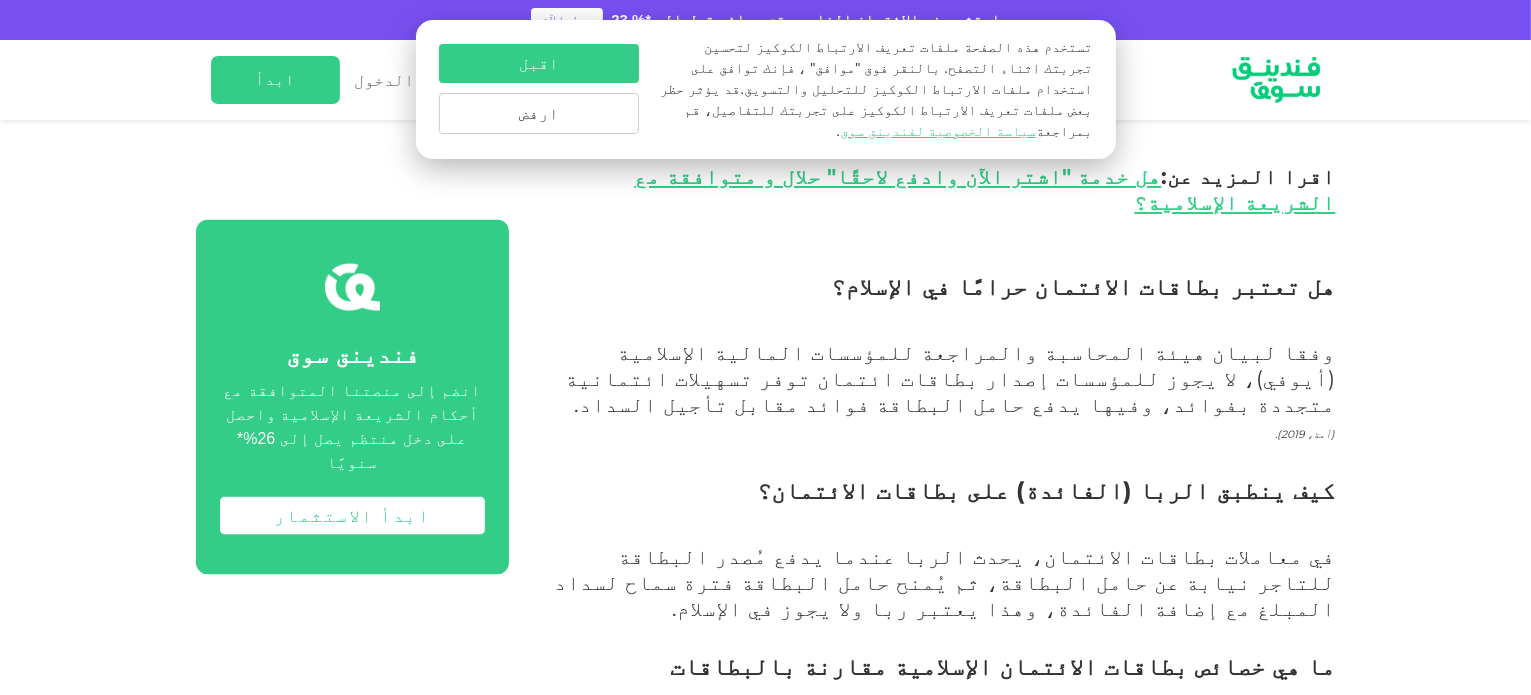drag, startPoint x: 1076, startPoint y: 405, endPoint x: 1341, endPoint y: 323, distance: 277.39682 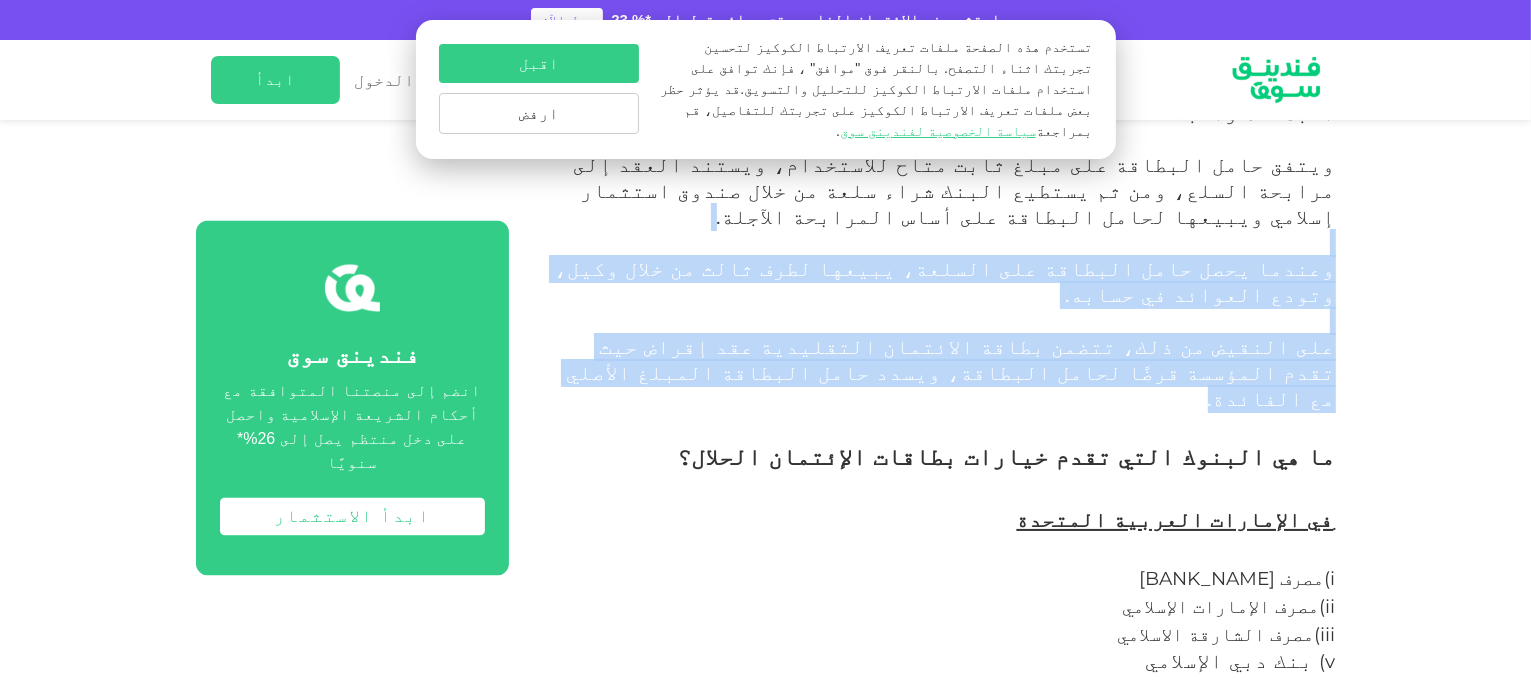 scroll, scrollTop: 3879, scrollLeft: 0, axis: vertical 